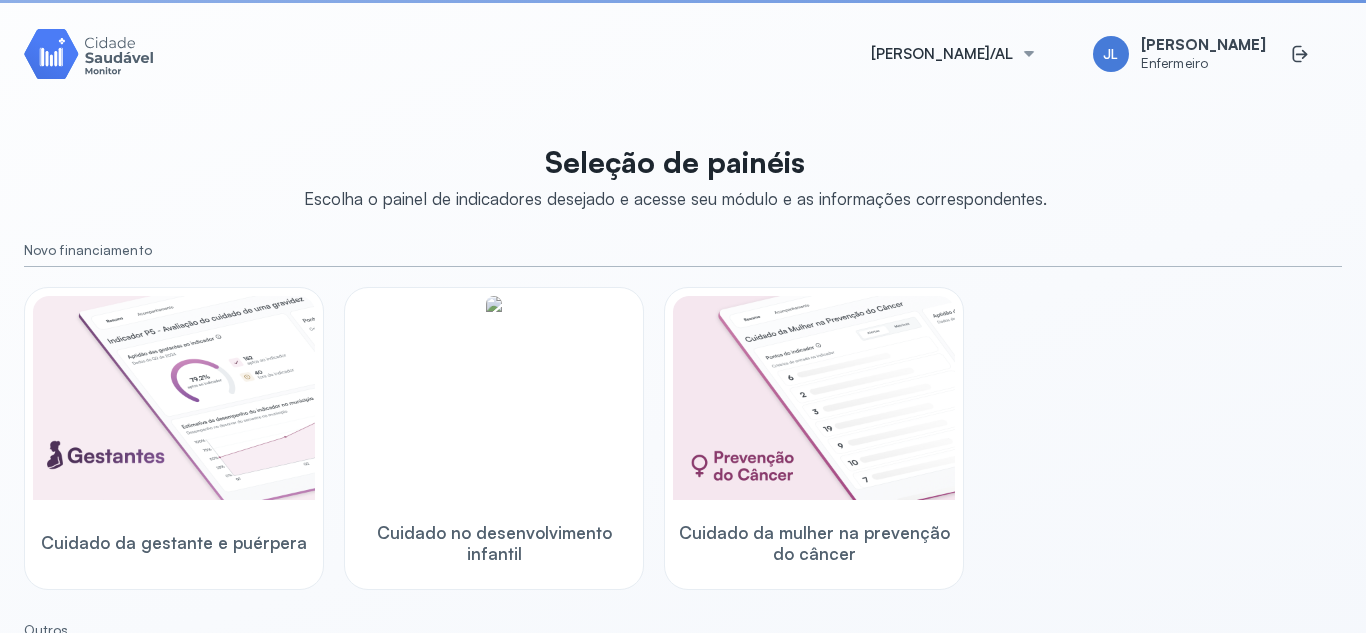 scroll, scrollTop: 0, scrollLeft: 0, axis: both 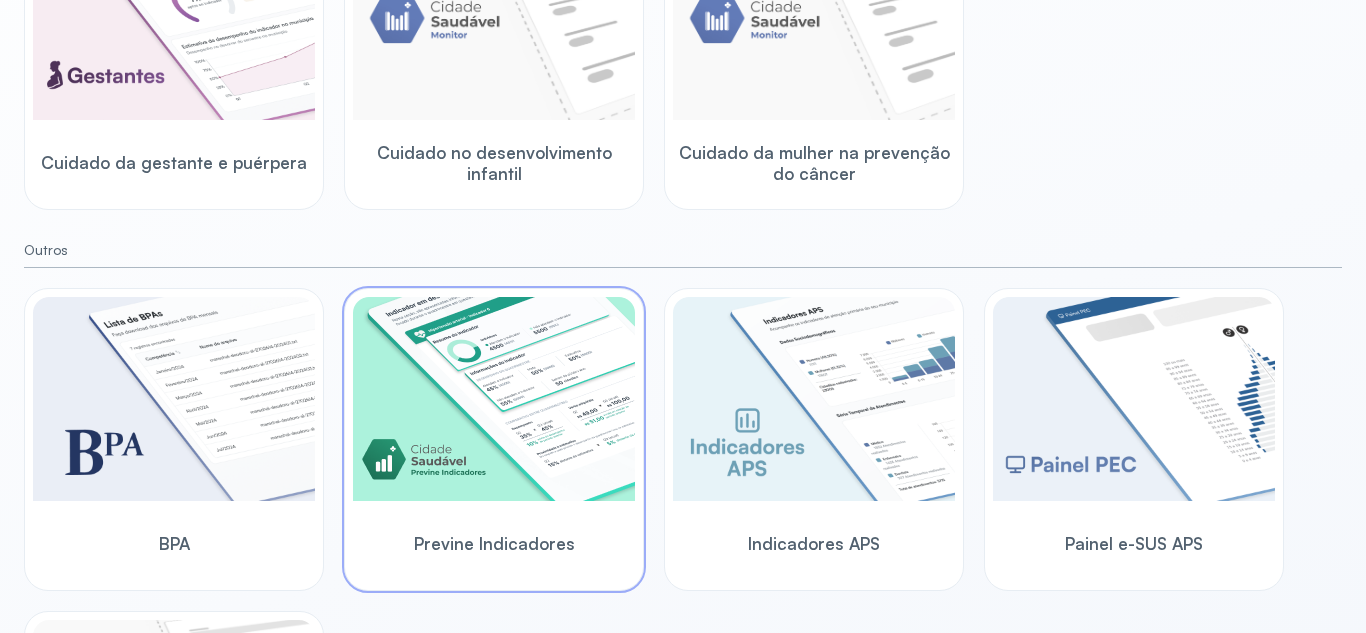 click at bounding box center (494, 399) 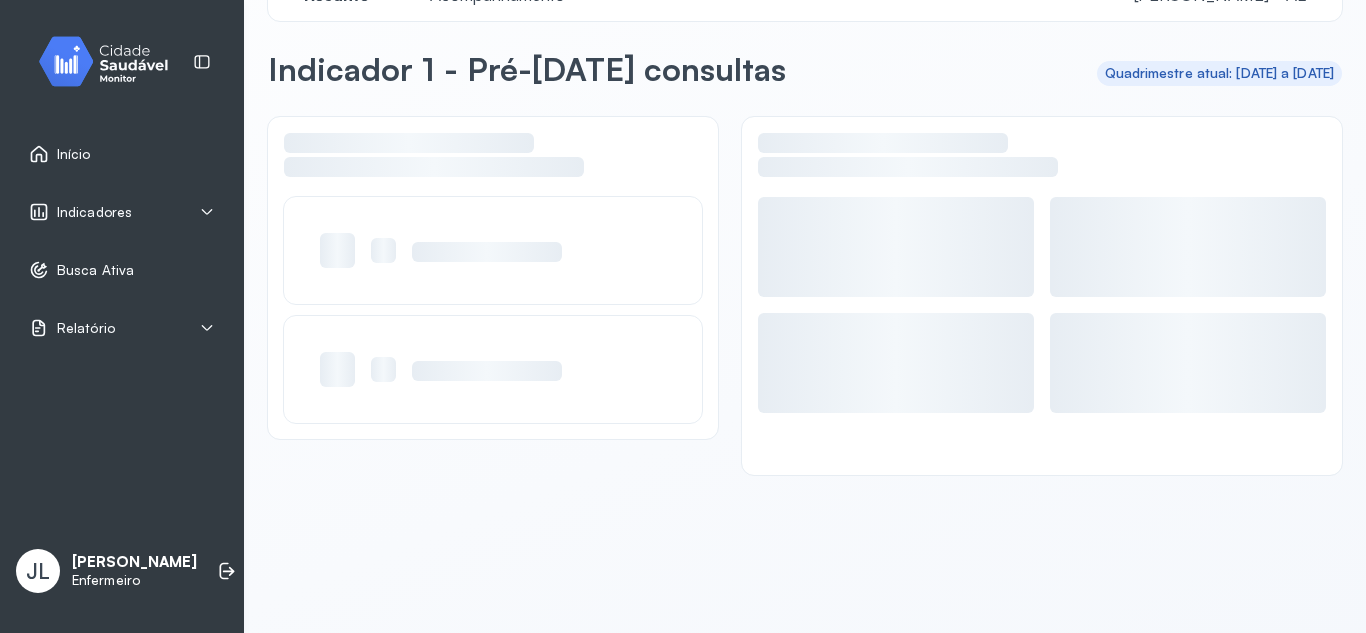 scroll, scrollTop: 56, scrollLeft: 0, axis: vertical 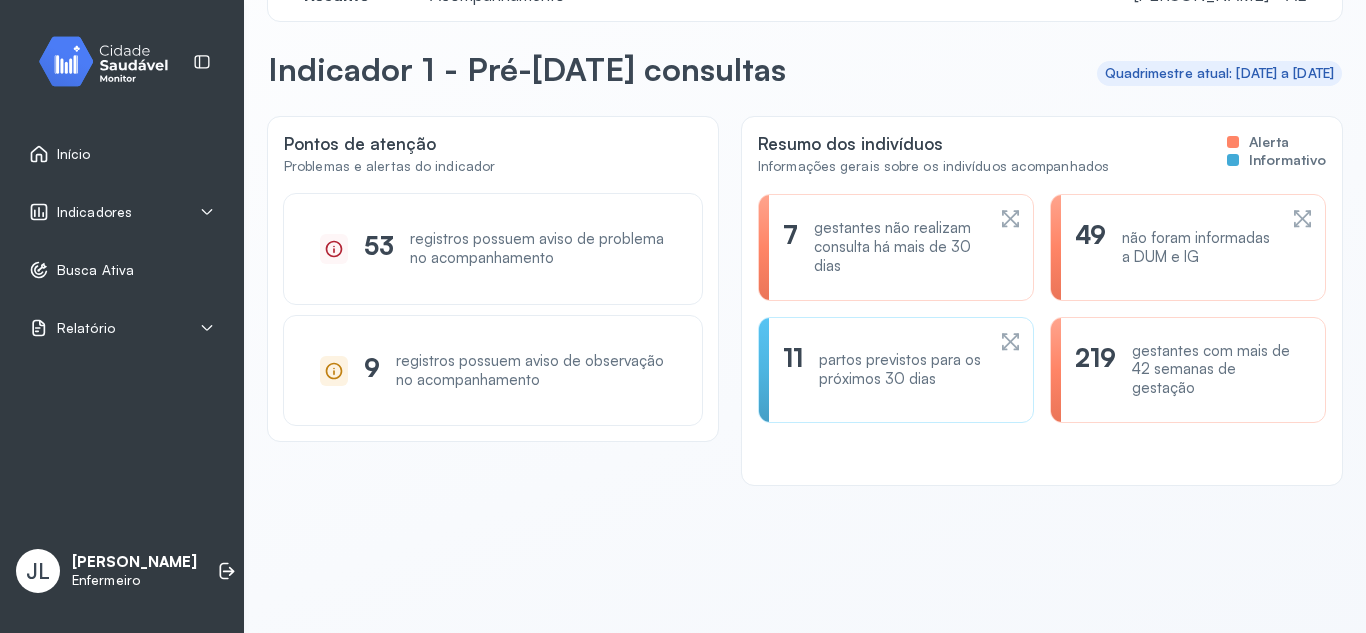 click on "gestantes não realizam consulta há mais de 30 dias" at bounding box center (899, 247) 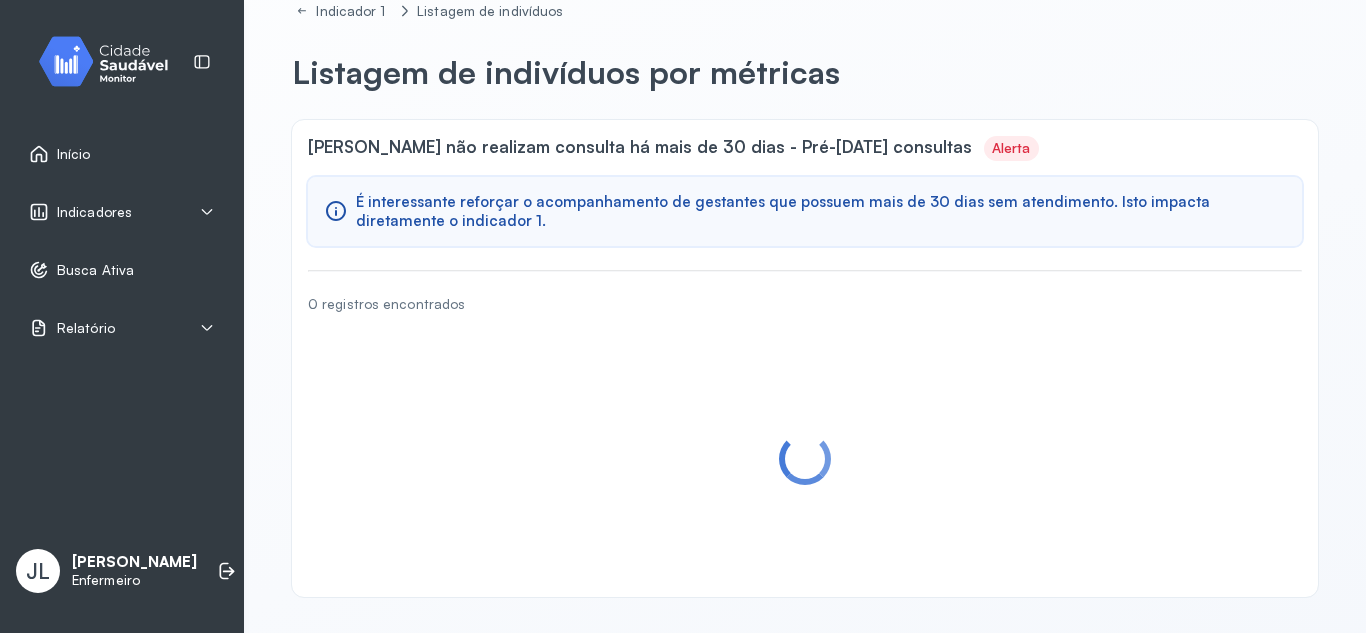 scroll, scrollTop: 0, scrollLeft: 0, axis: both 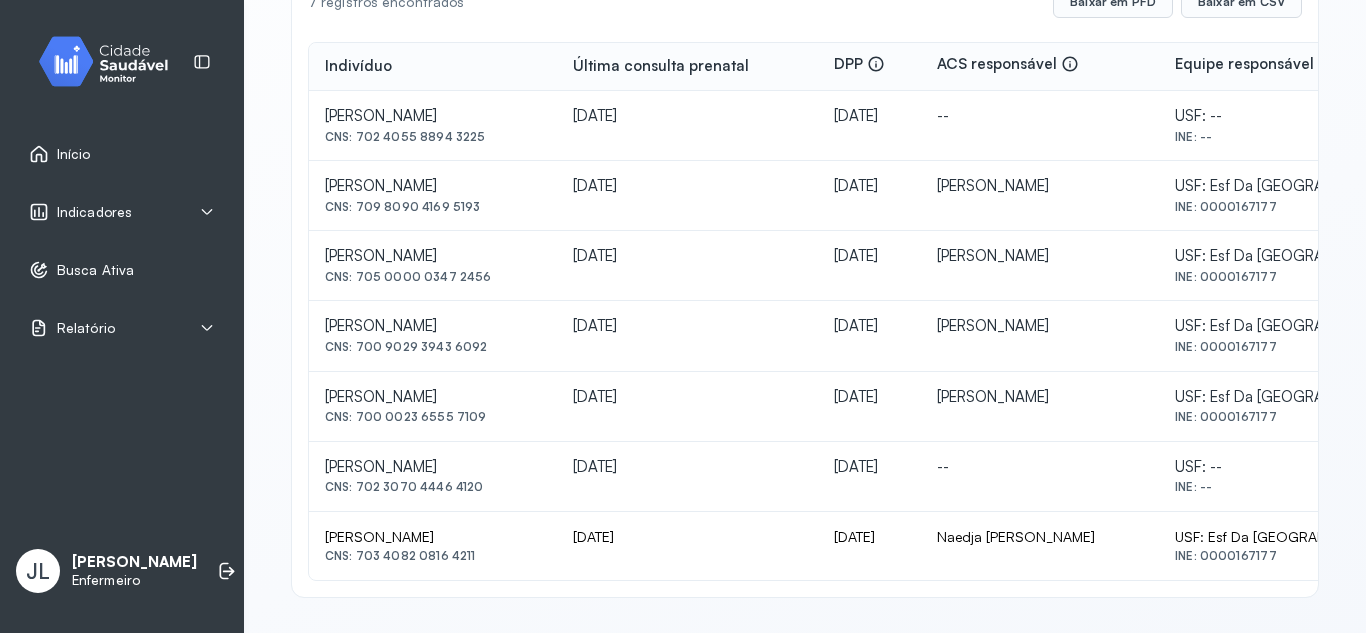 drag, startPoint x: 357, startPoint y: 419, endPoint x: 475, endPoint y: 427, distance: 118.270874 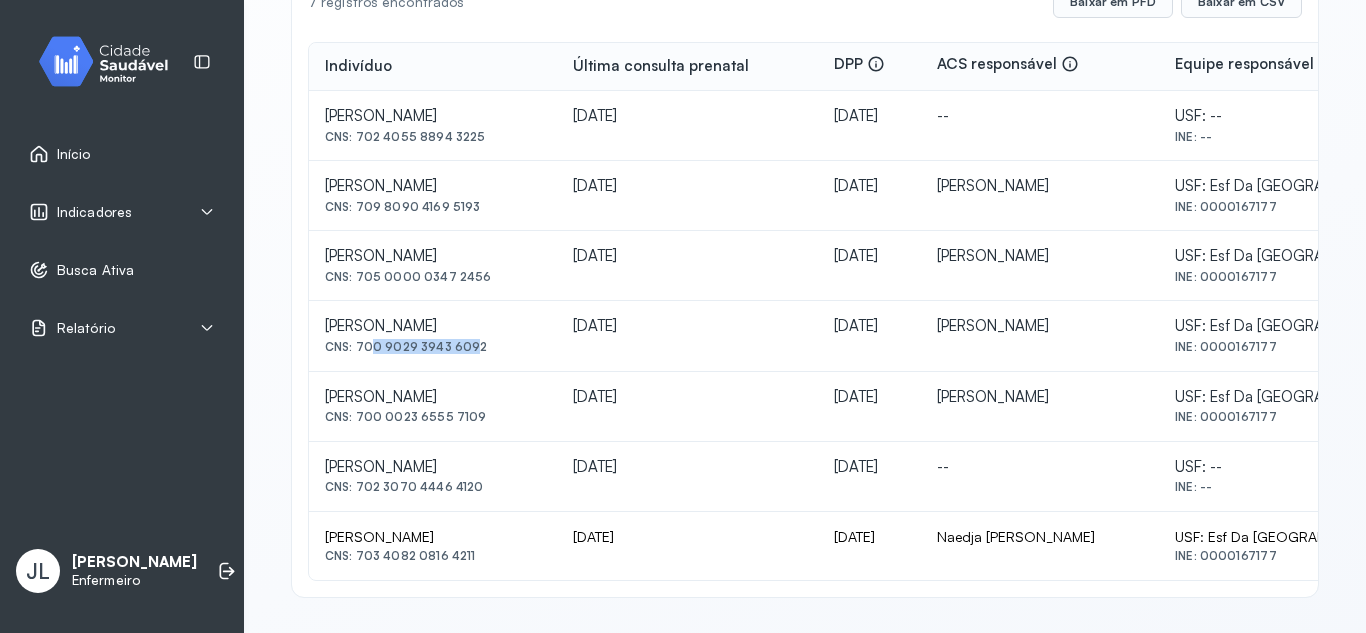 drag, startPoint x: 362, startPoint y: 343, endPoint x: 463, endPoint y: 349, distance: 101.17806 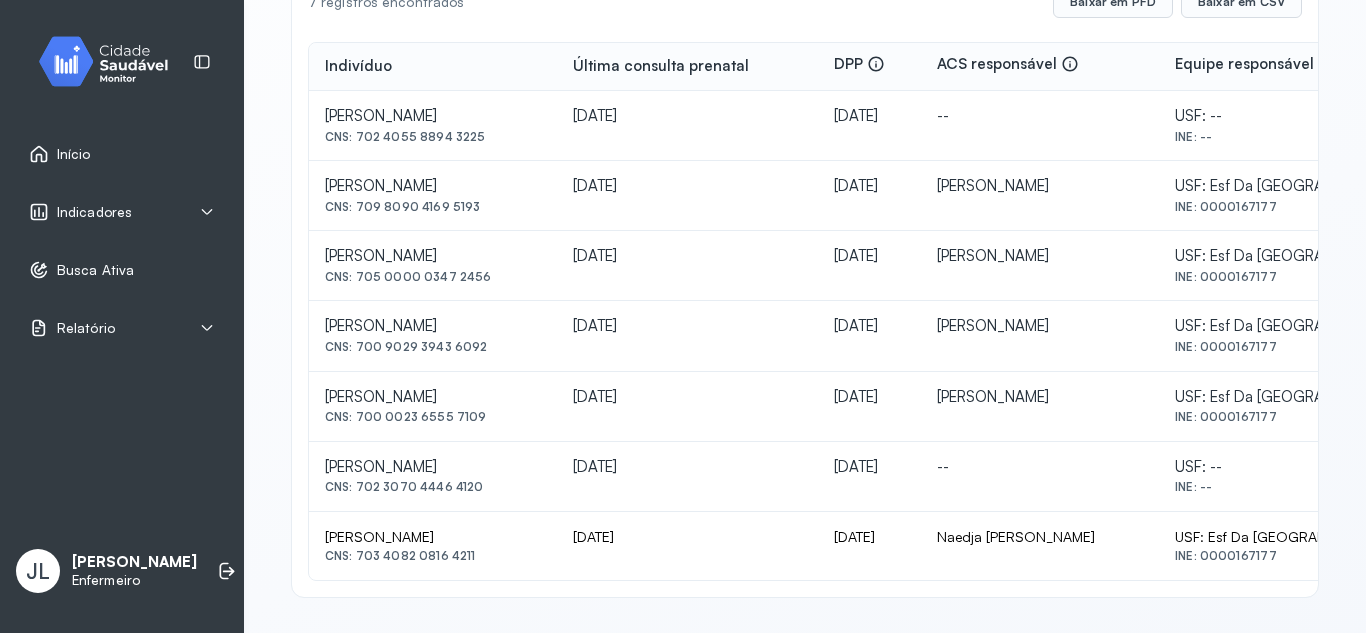 drag, startPoint x: 355, startPoint y: 343, endPoint x: 505, endPoint y: 352, distance: 150.26976 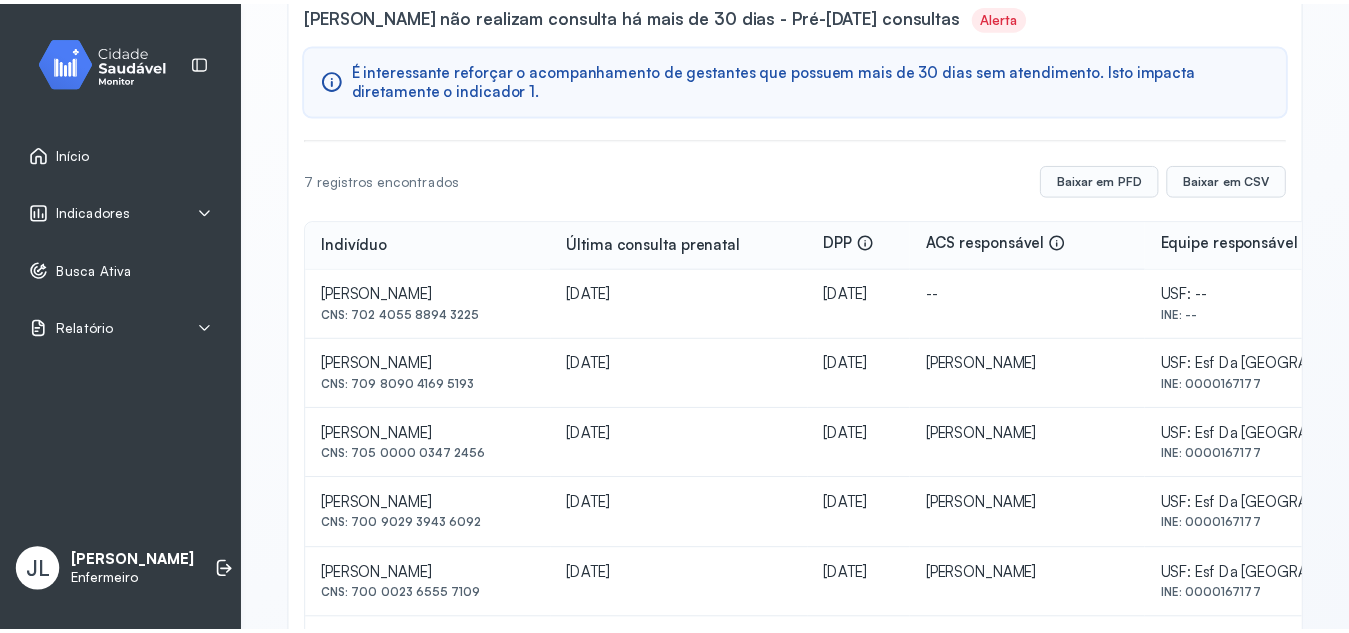 scroll, scrollTop: 0, scrollLeft: 0, axis: both 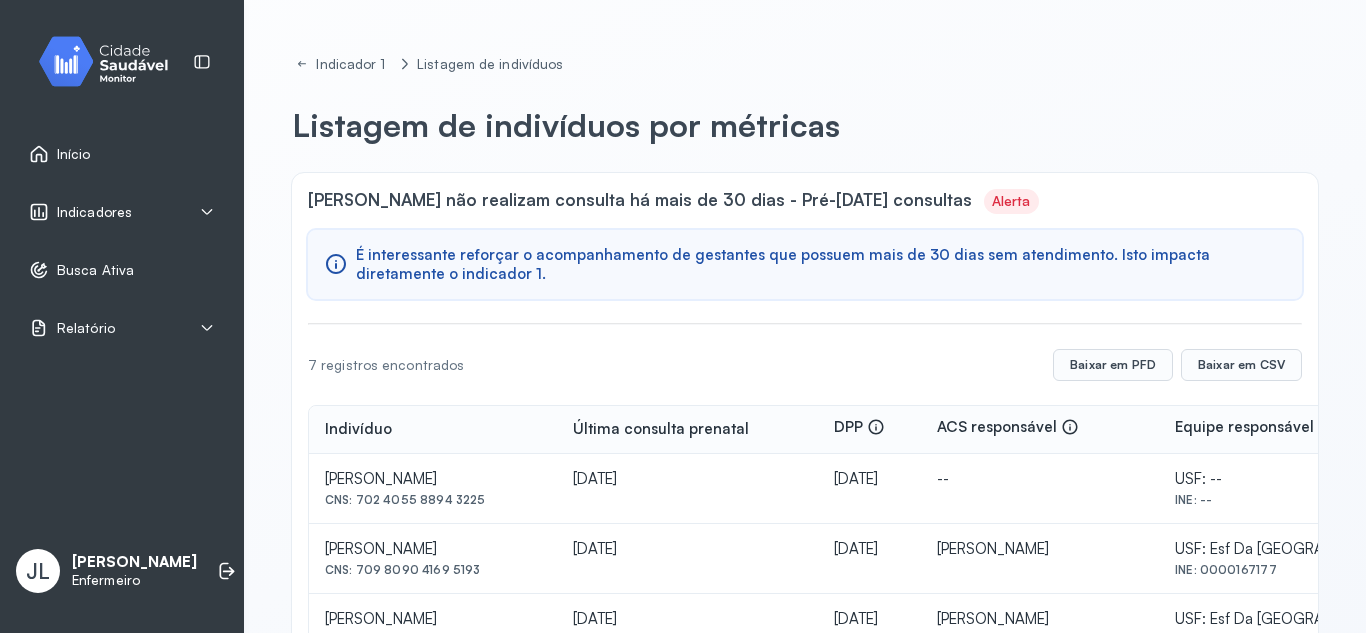 click on "Indicadores" at bounding box center [122, 212] 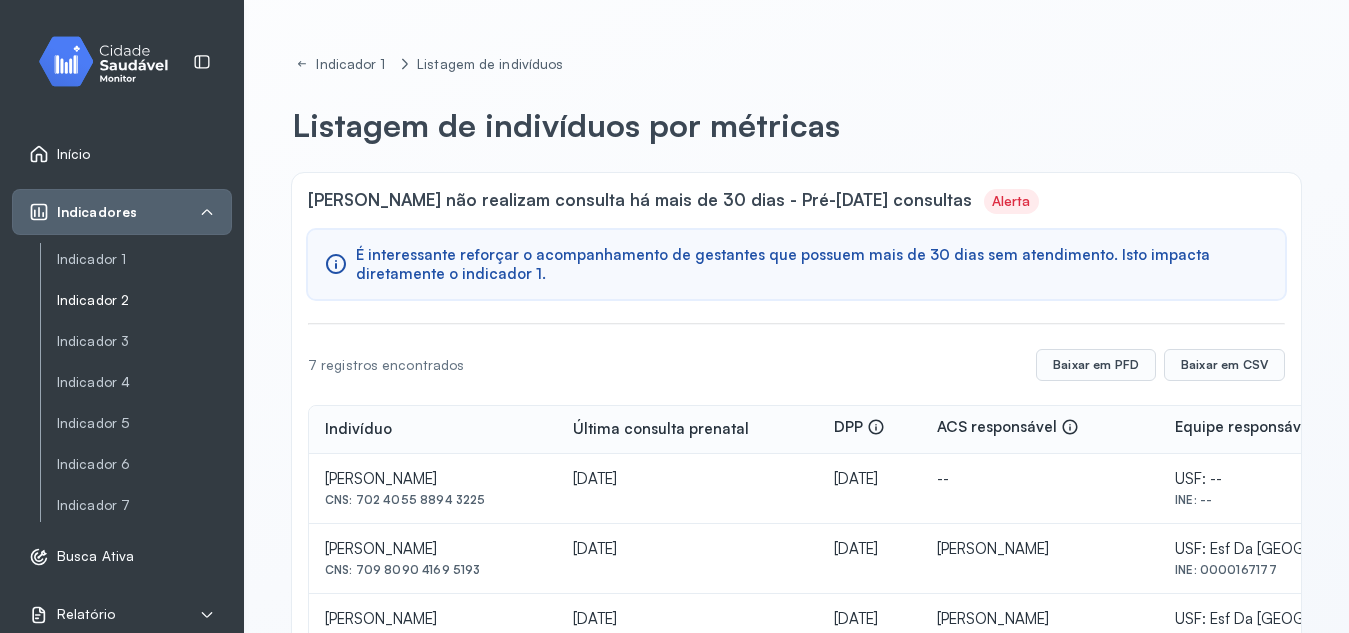 click on "Indicador 2" at bounding box center [144, 300] 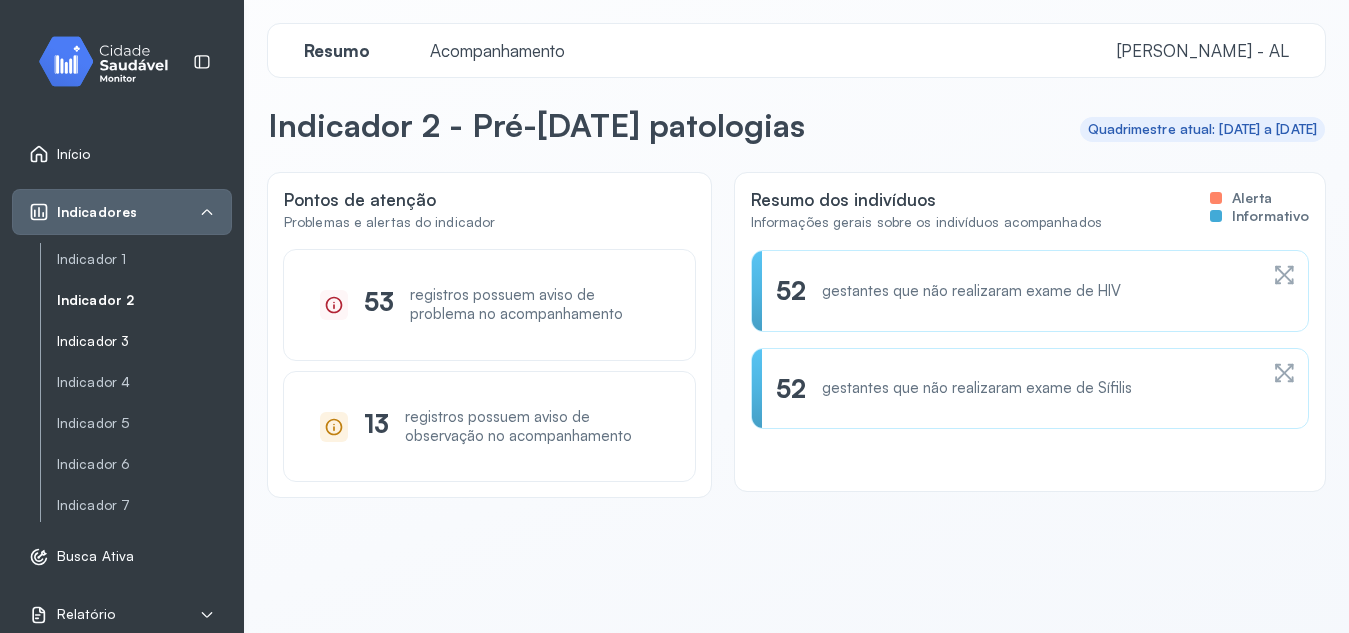 click on "Indicador 3" at bounding box center [144, 341] 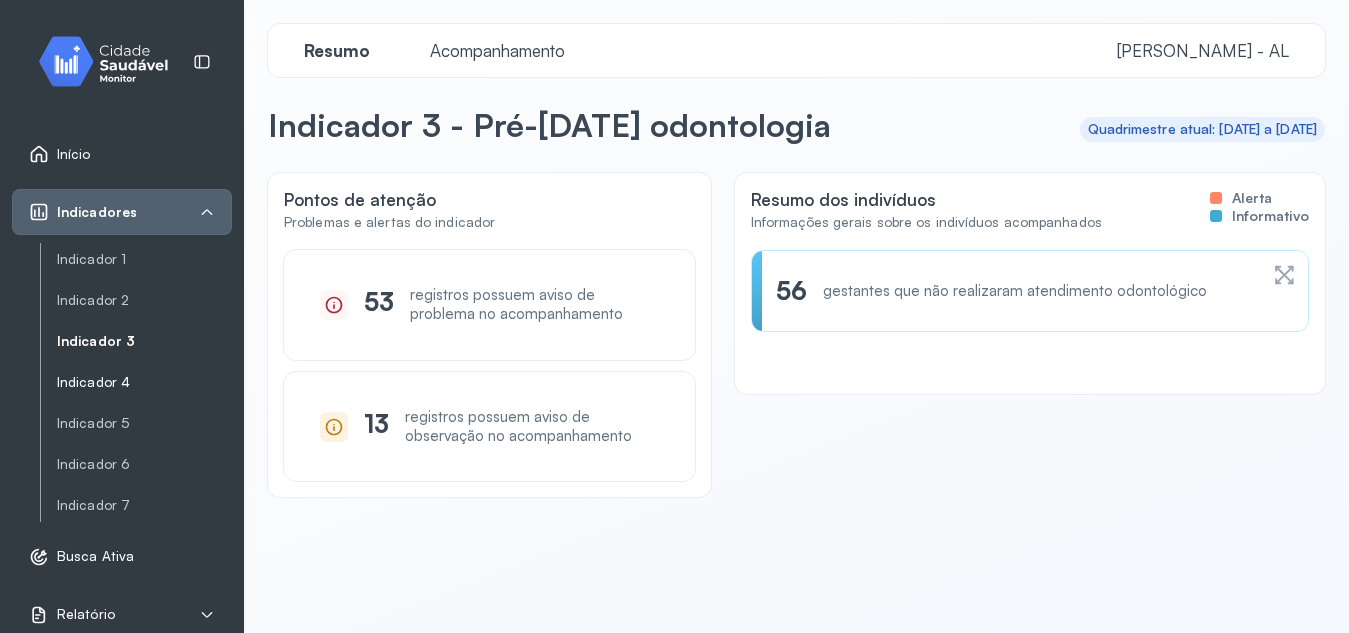 click on "Indicador 4" at bounding box center (144, 382) 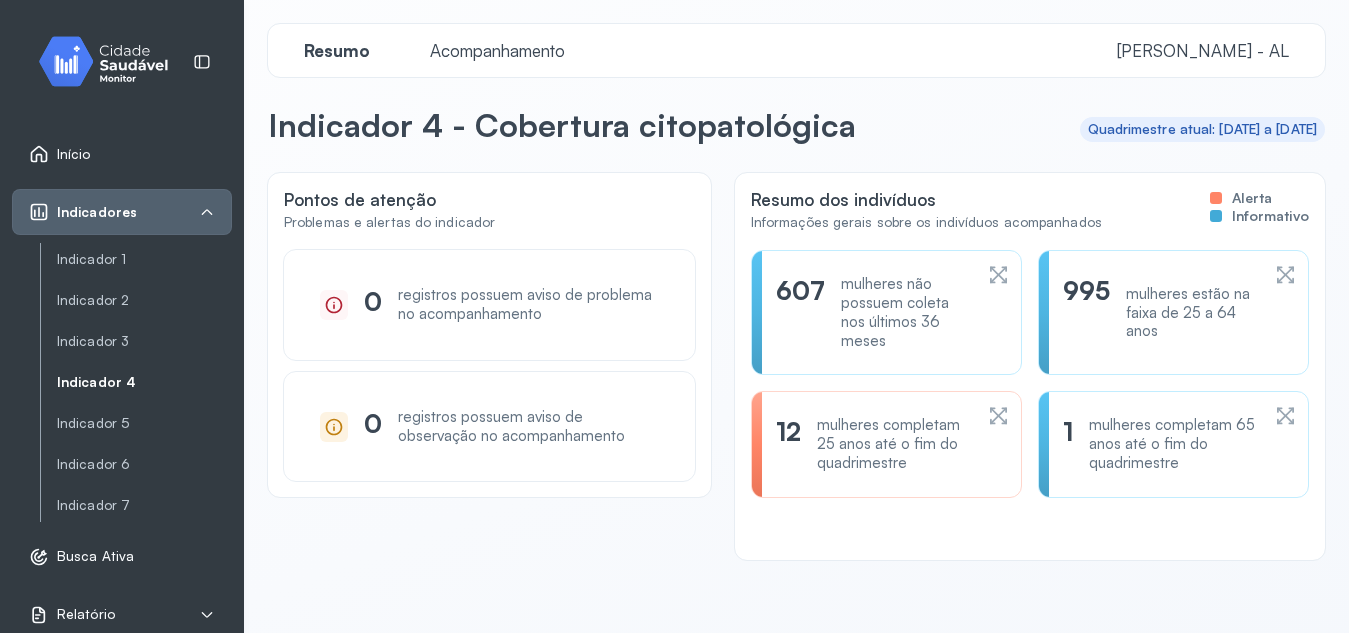click 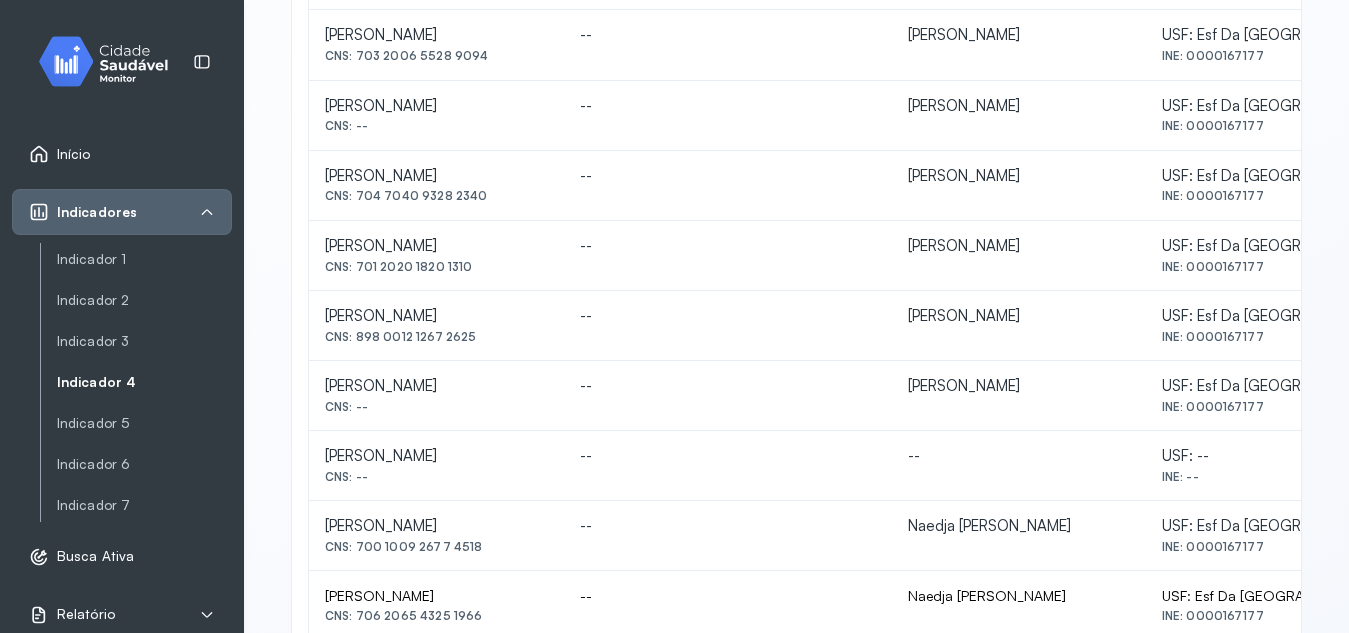 scroll, scrollTop: 713, scrollLeft: 0, axis: vertical 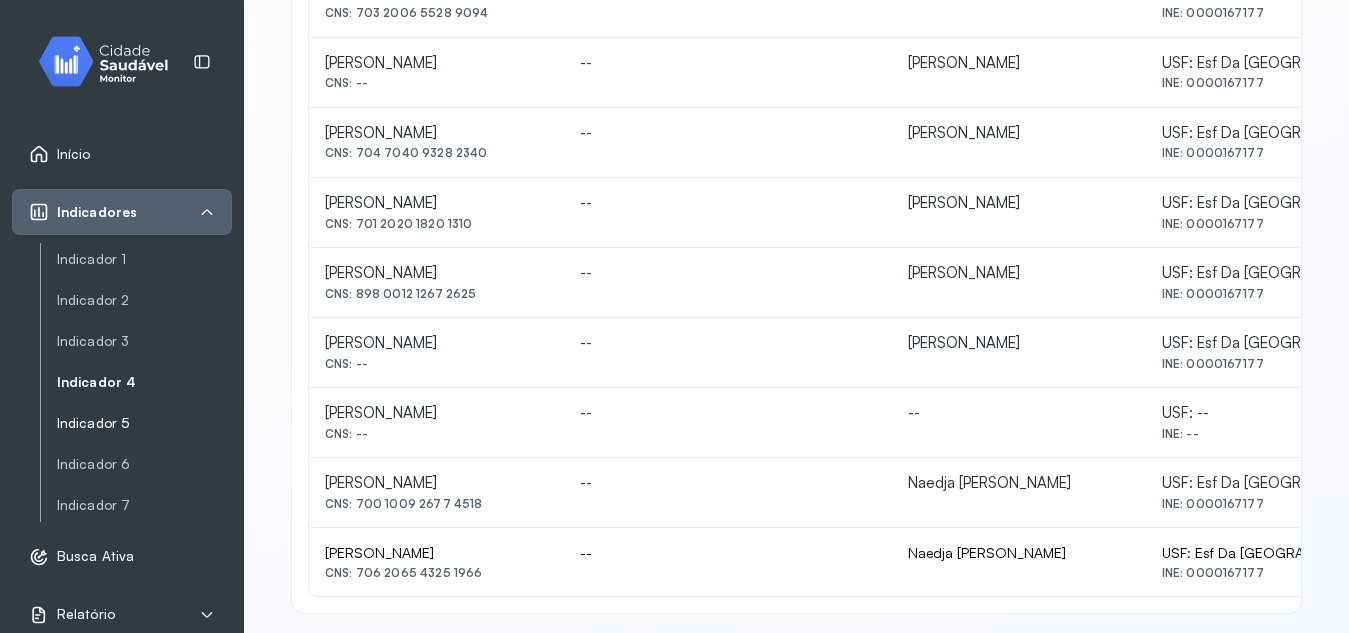 click on "Indicador 5" 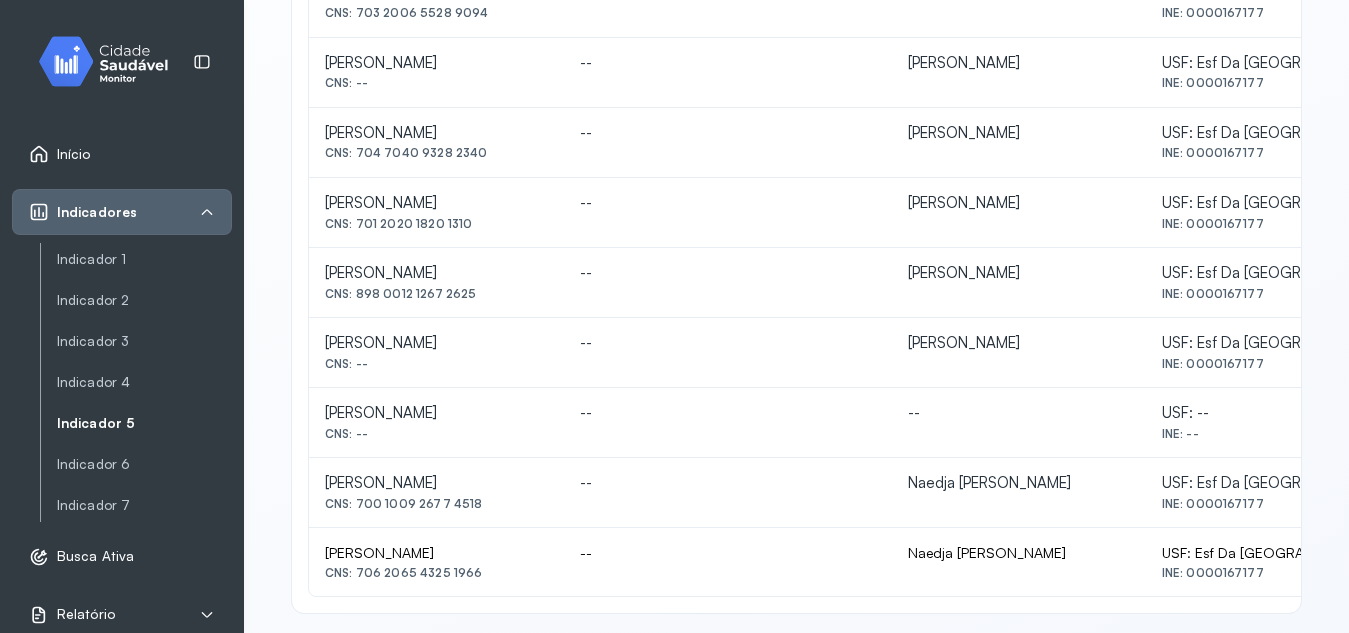 click on "Indicador 5" at bounding box center (144, 423) 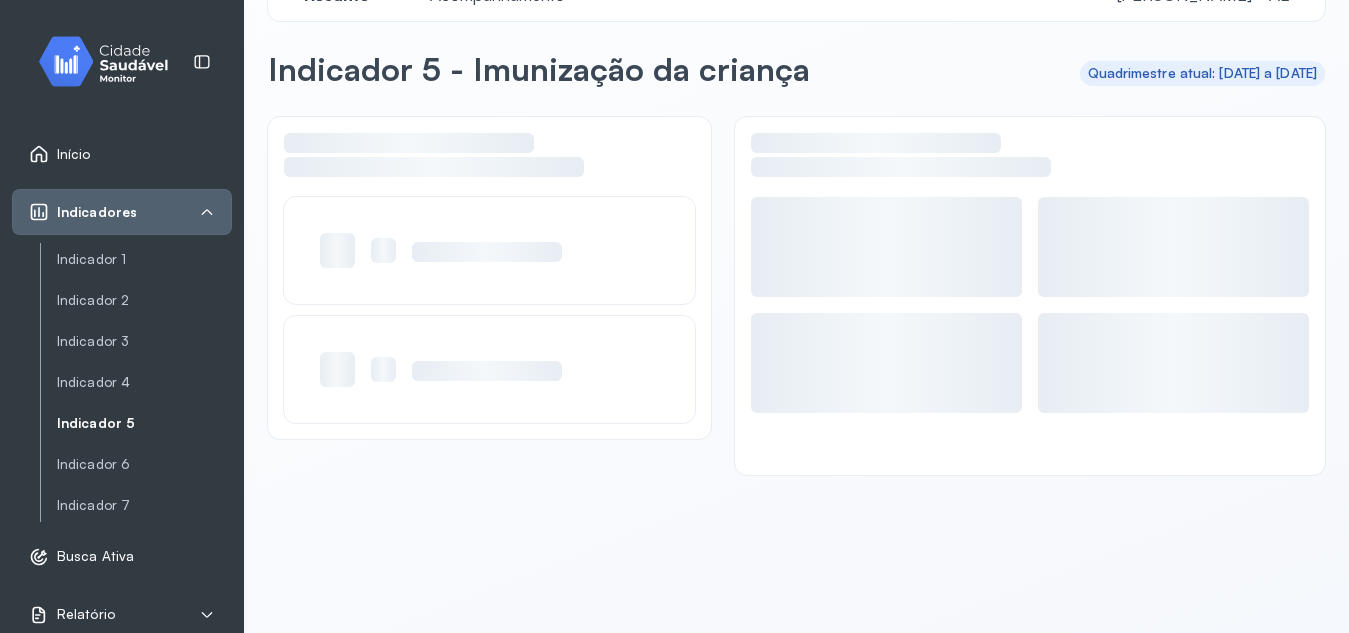 scroll, scrollTop: 56, scrollLeft: 0, axis: vertical 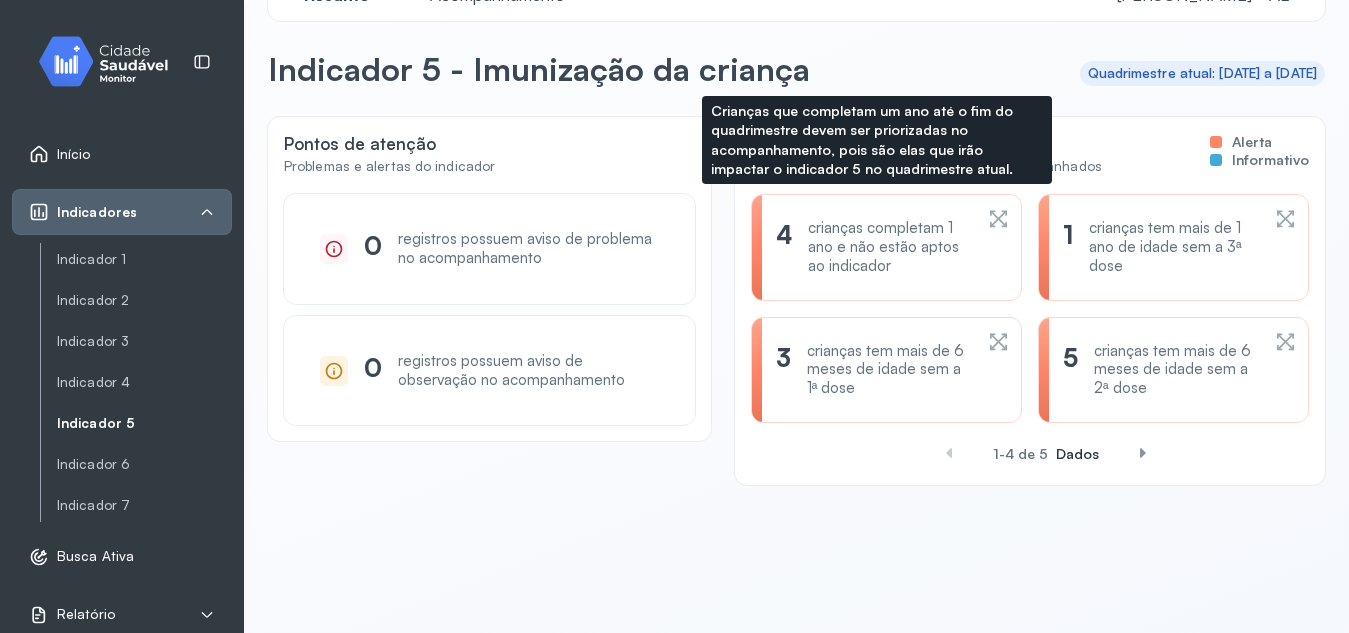 click 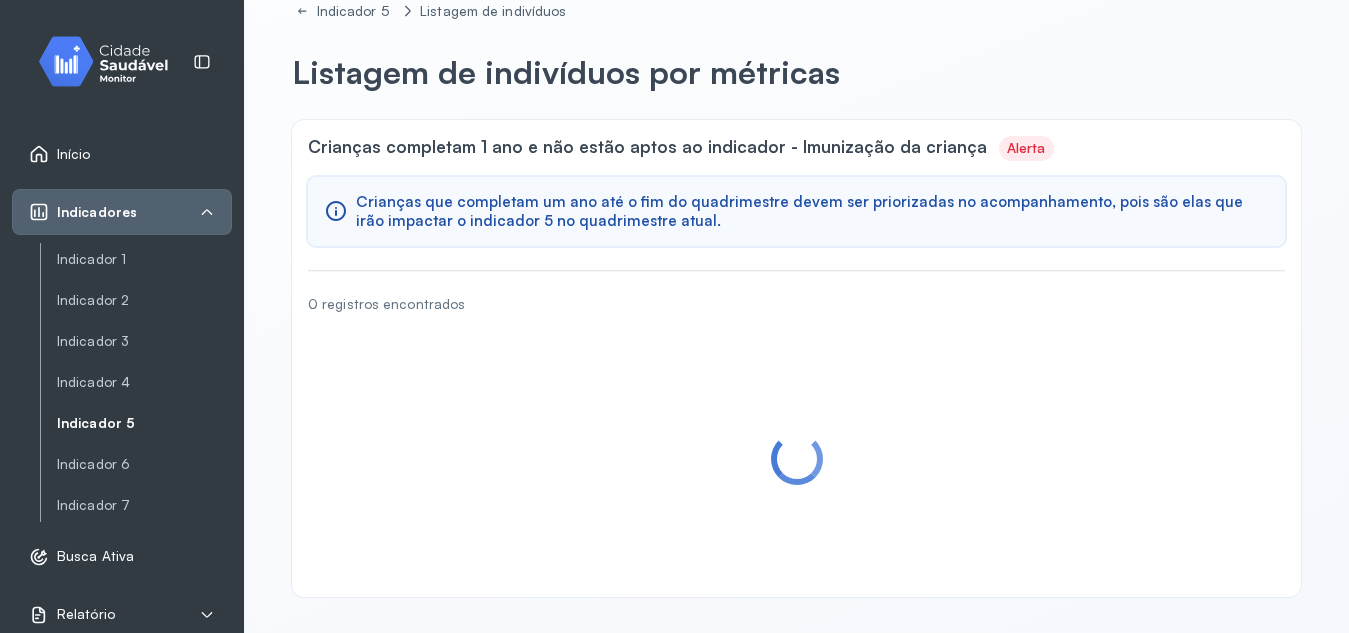 scroll, scrollTop: 0, scrollLeft: 0, axis: both 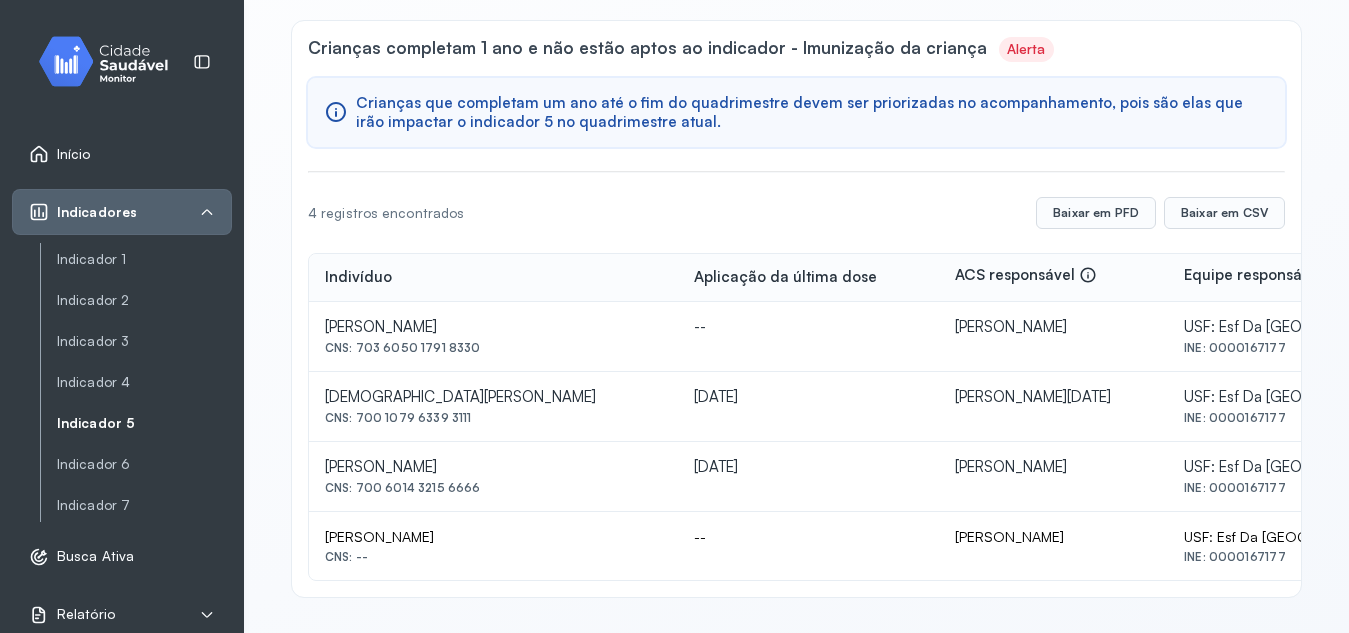 click on "Indicador 5" at bounding box center [144, 423] 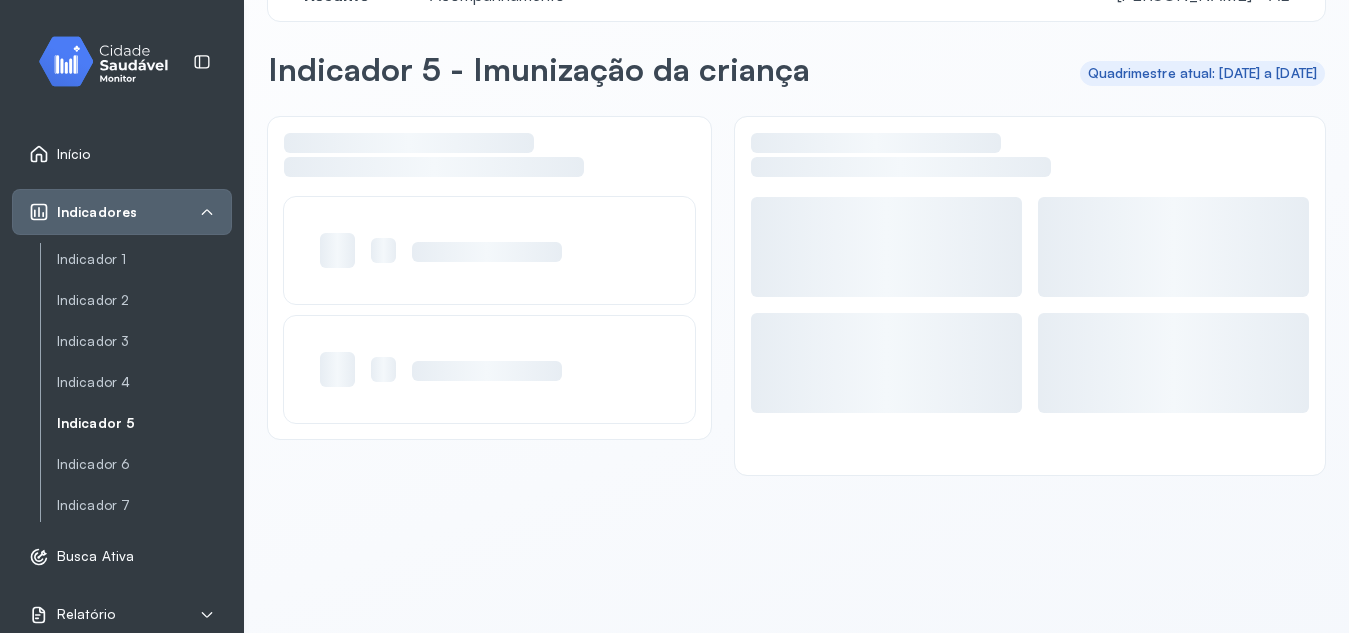 scroll, scrollTop: 56, scrollLeft: 0, axis: vertical 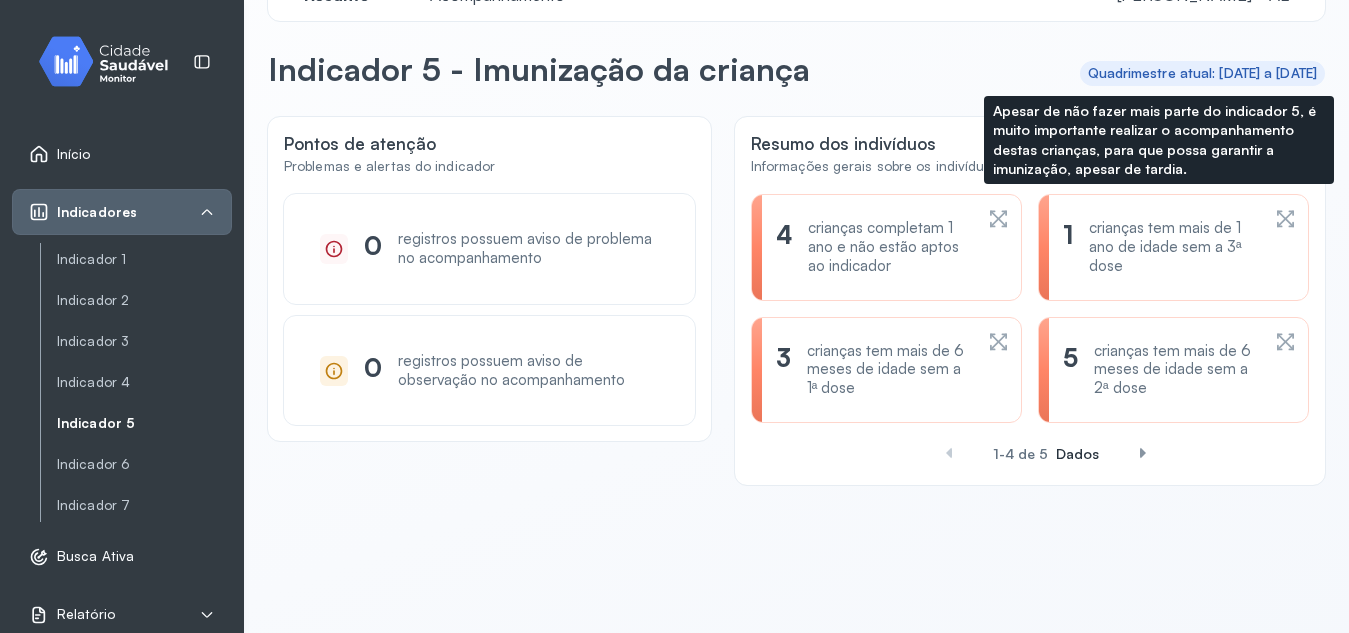 click 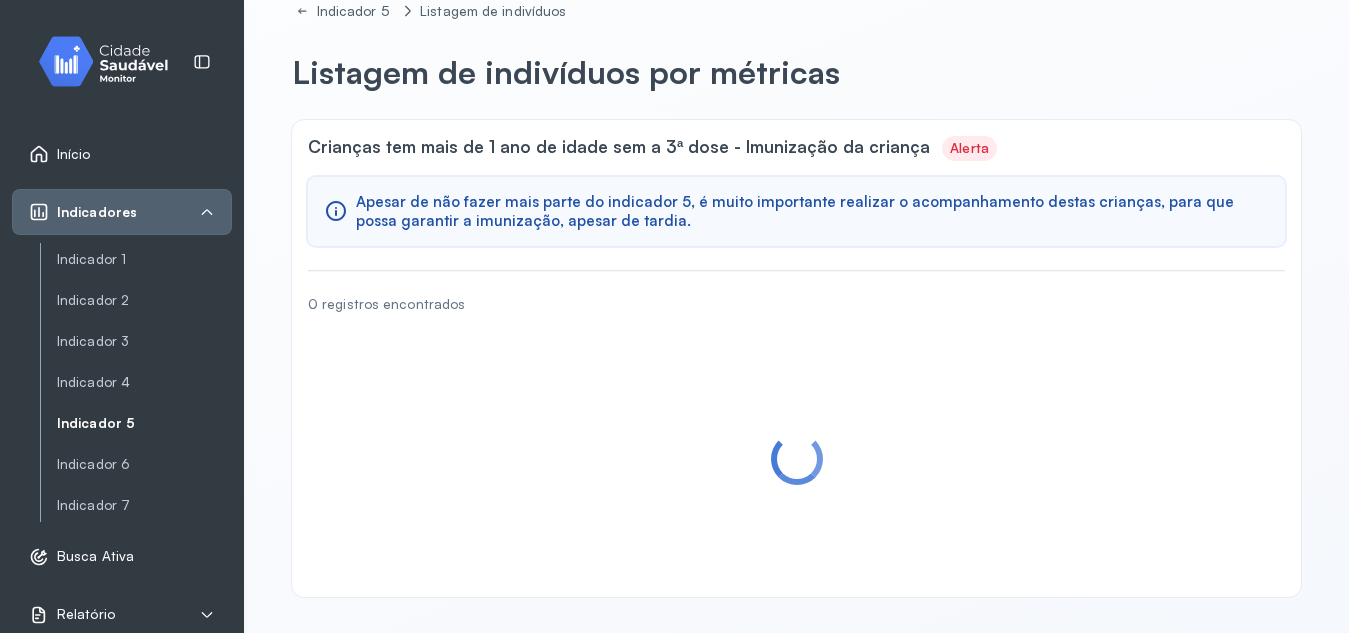 scroll, scrollTop: 0, scrollLeft: 0, axis: both 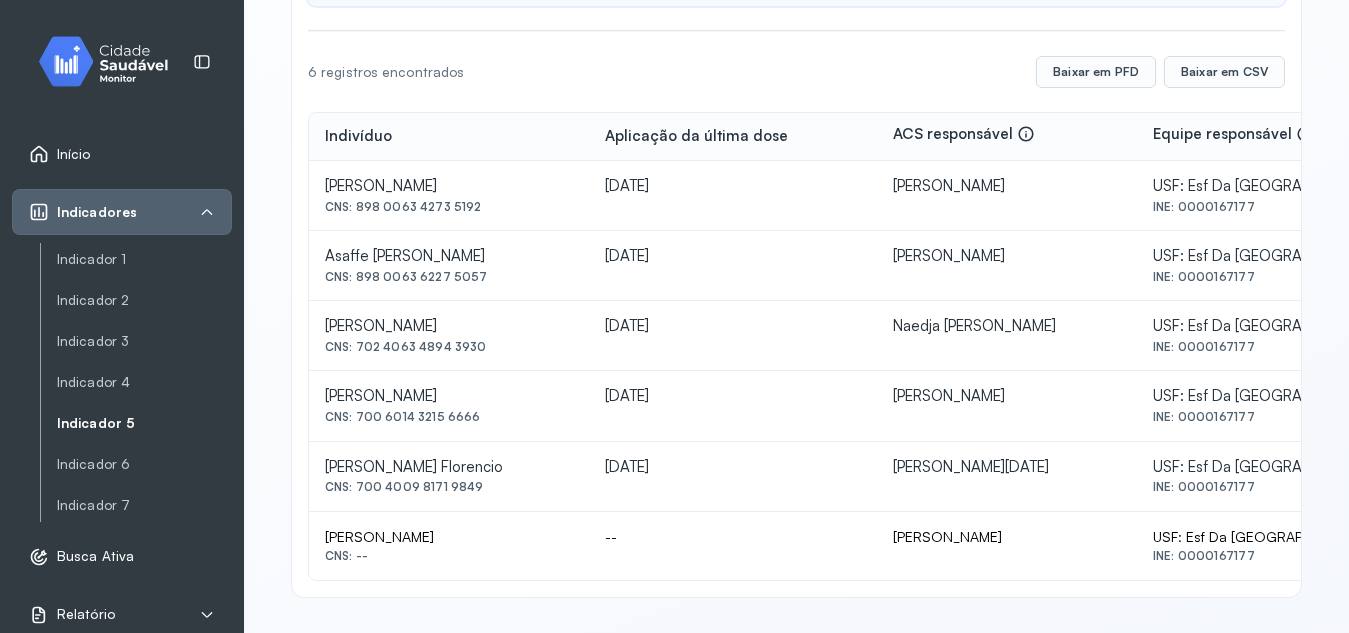 click on "Indicador 5" at bounding box center [144, 423] 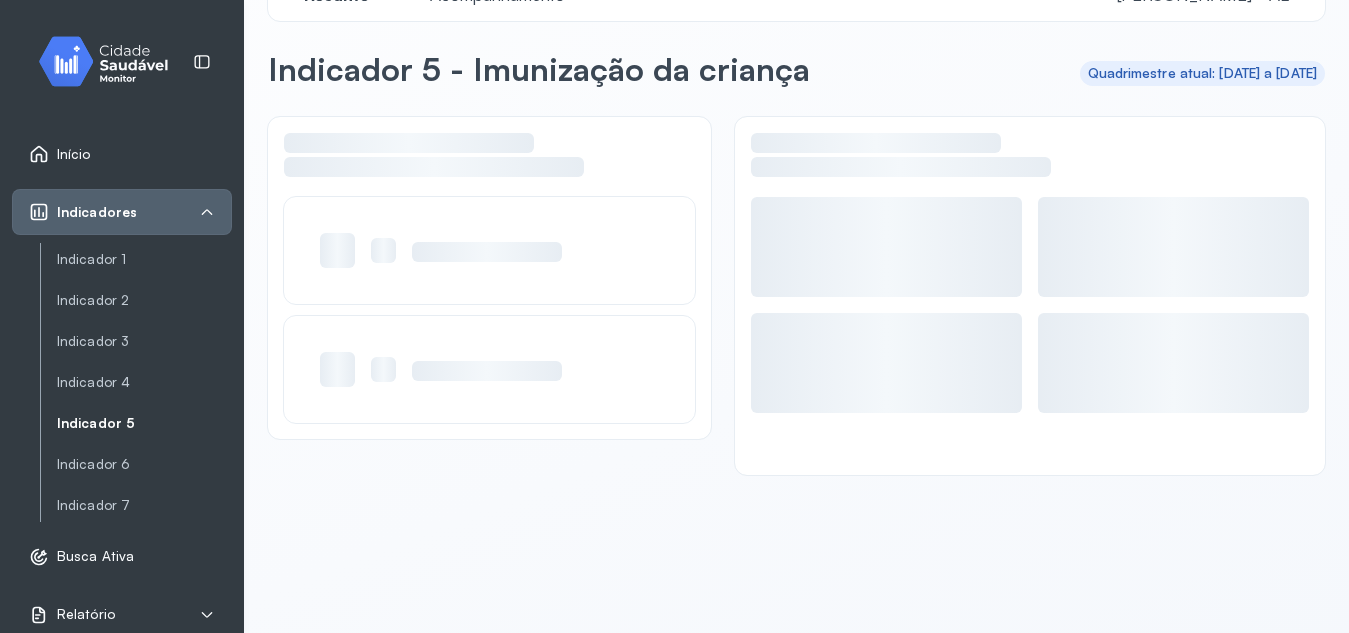 scroll, scrollTop: 56, scrollLeft: 0, axis: vertical 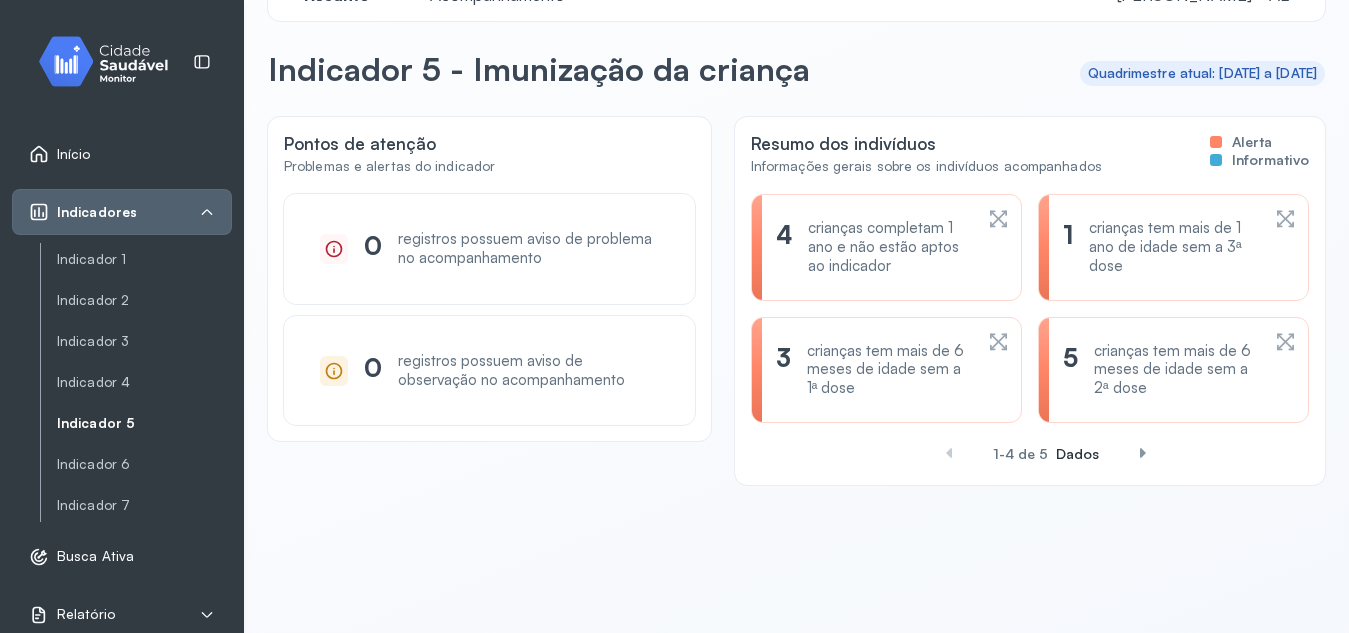click 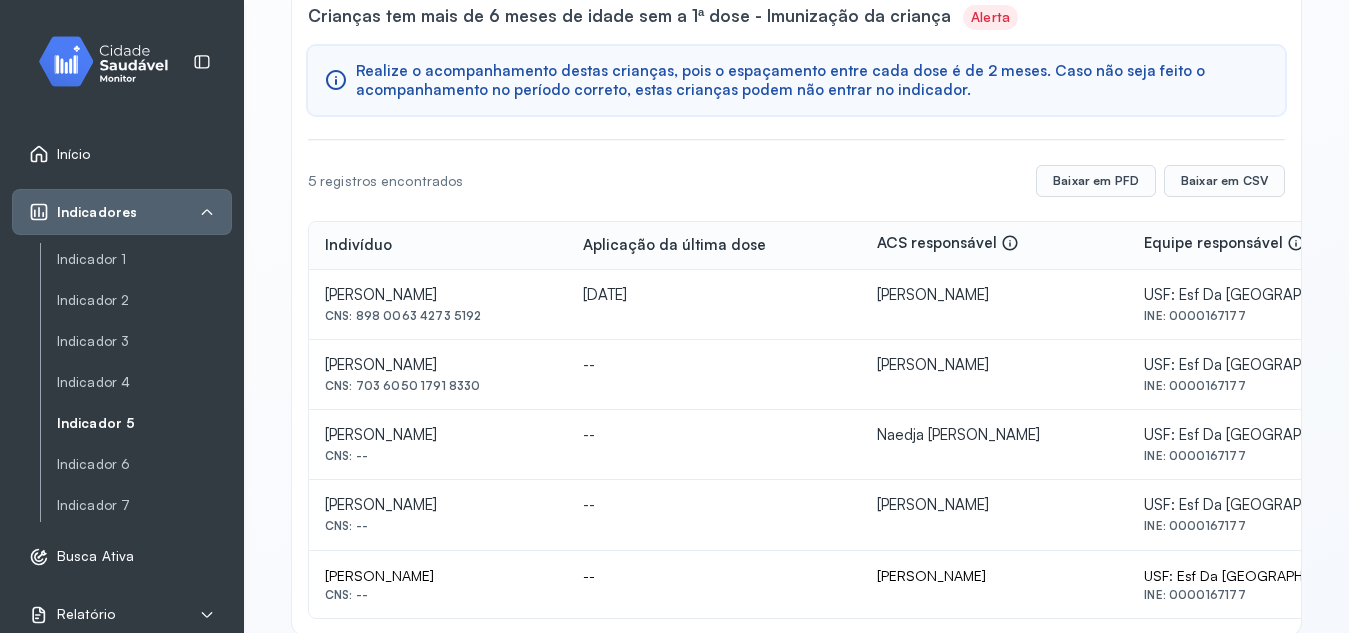 scroll, scrollTop: 222, scrollLeft: 0, axis: vertical 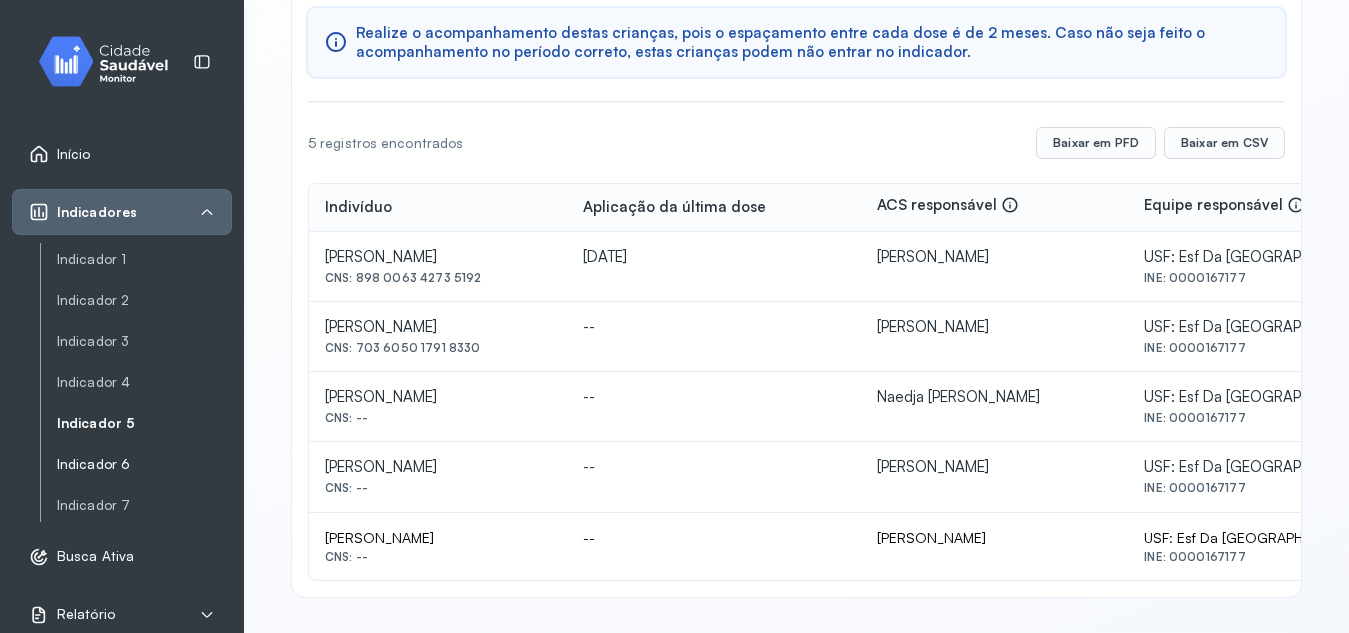 click on "Indicador 6" 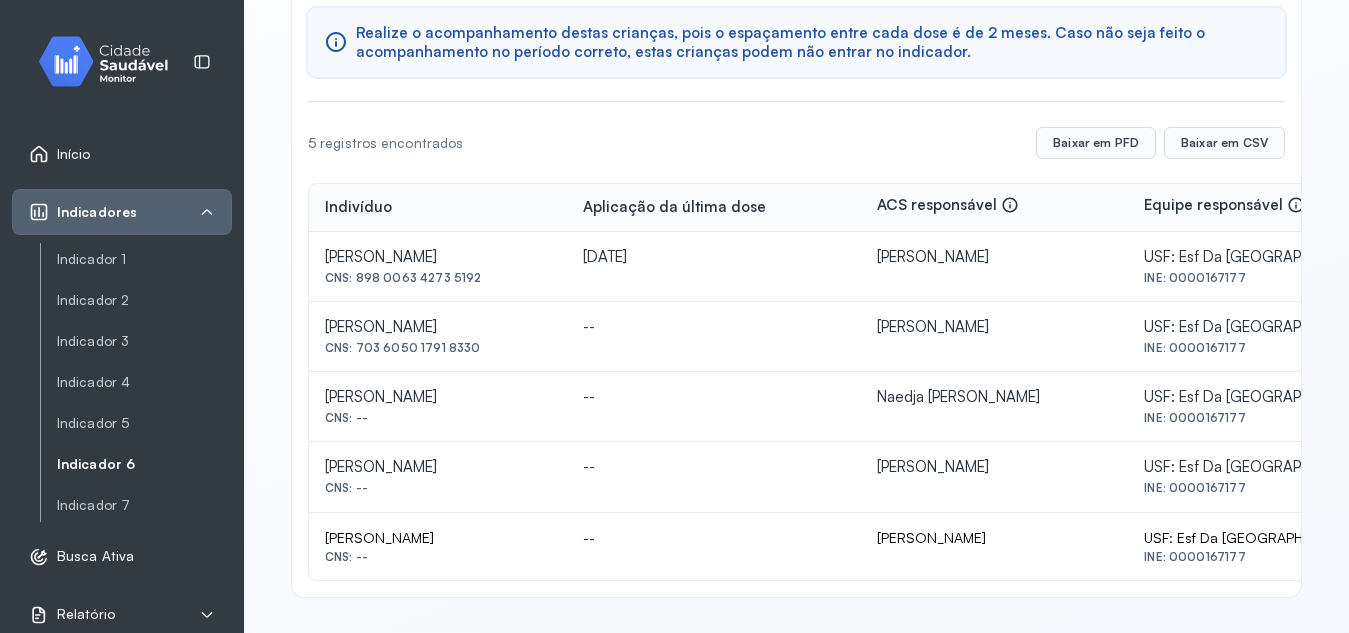 click on "Indicador 6" at bounding box center (144, 464) 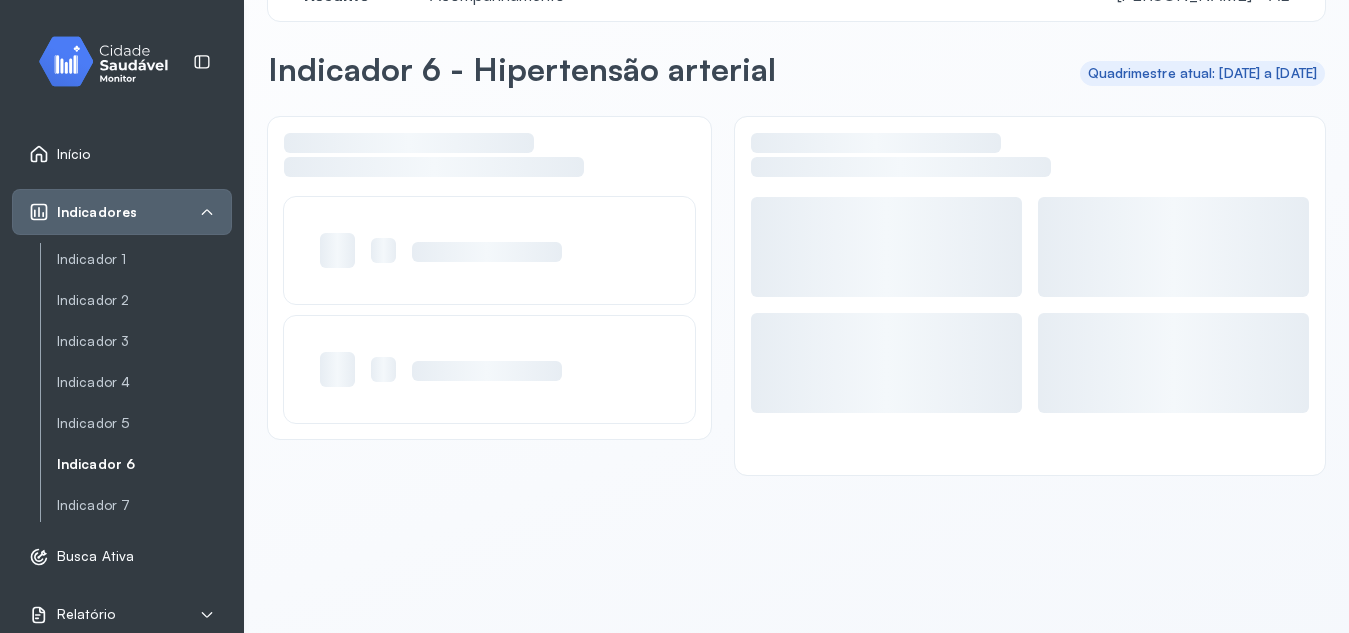 scroll, scrollTop: 56, scrollLeft: 0, axis: vertical 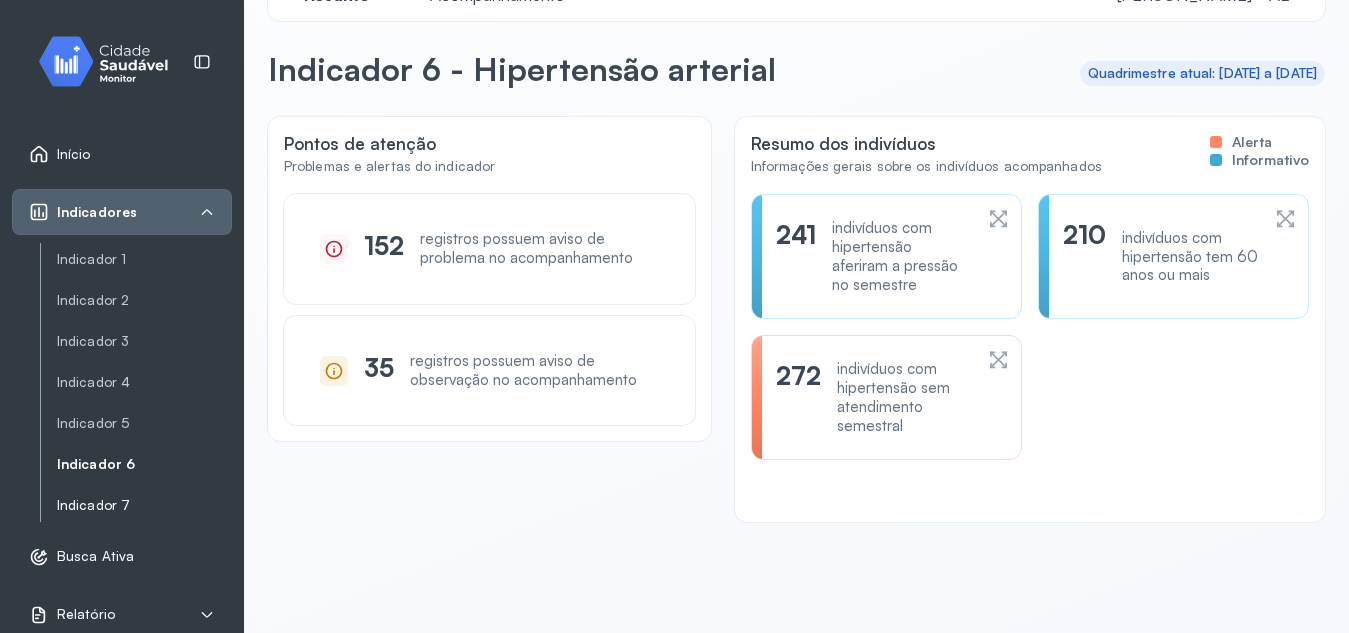 click on "Indicador 7" at bounding box center (144, 505) 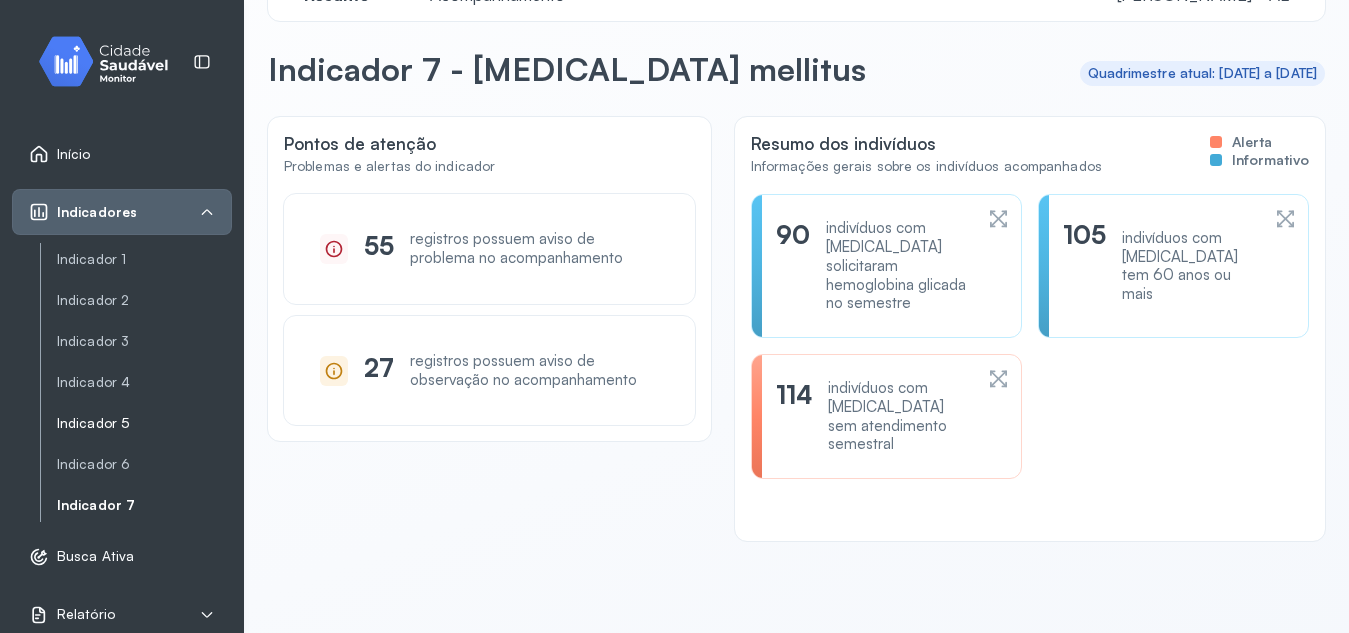 click on "Indicador 5" 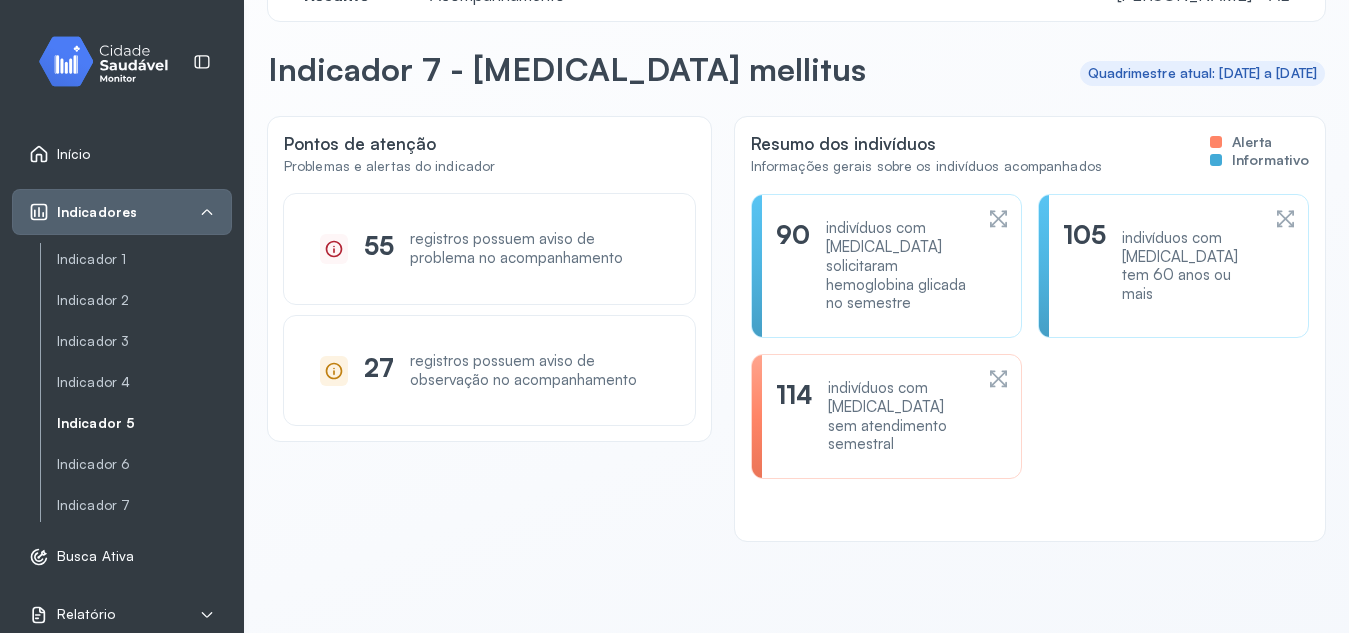click on "Indicador 5" 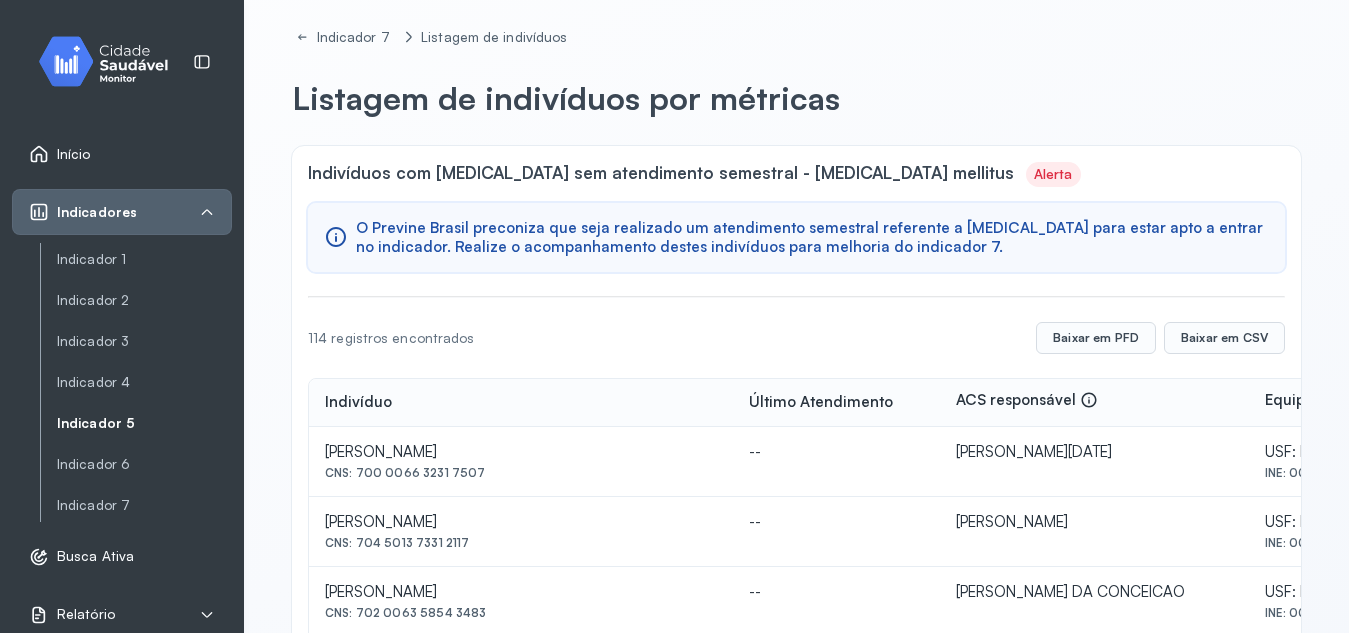scroll, scrollTop: 22, scrollLeft: 0, axis: vertical 